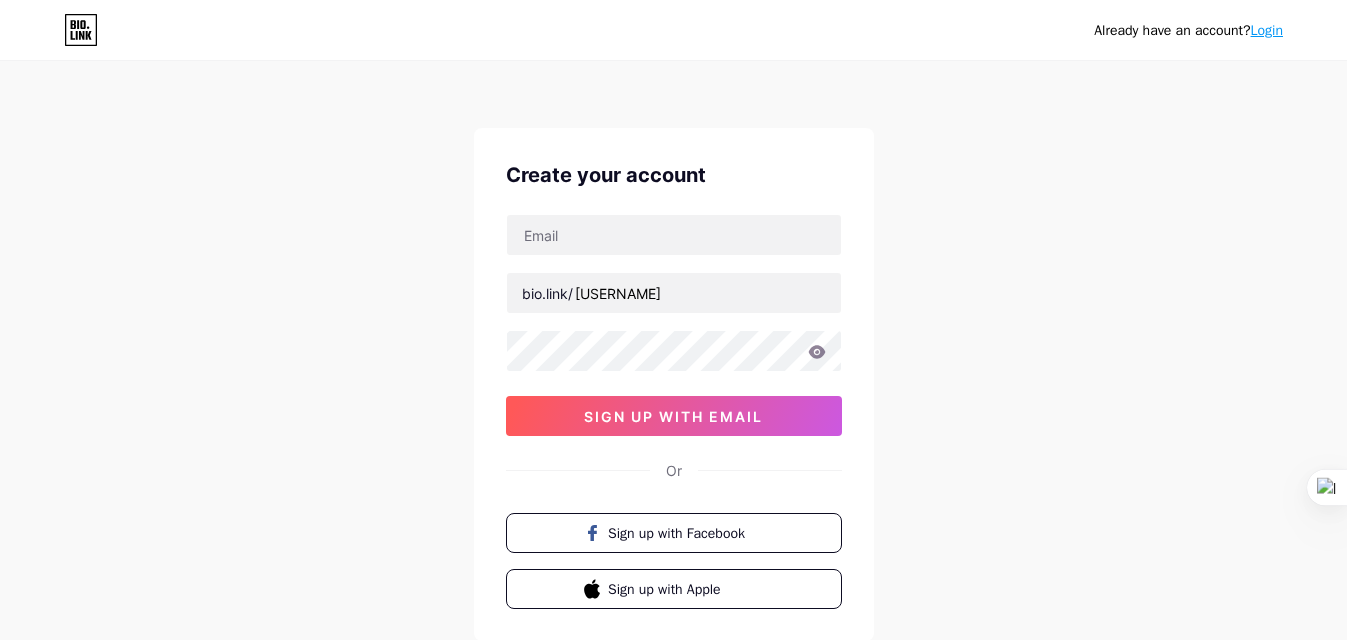 scroll, scrollTop: 0, scrollLeft: 0, axis: both 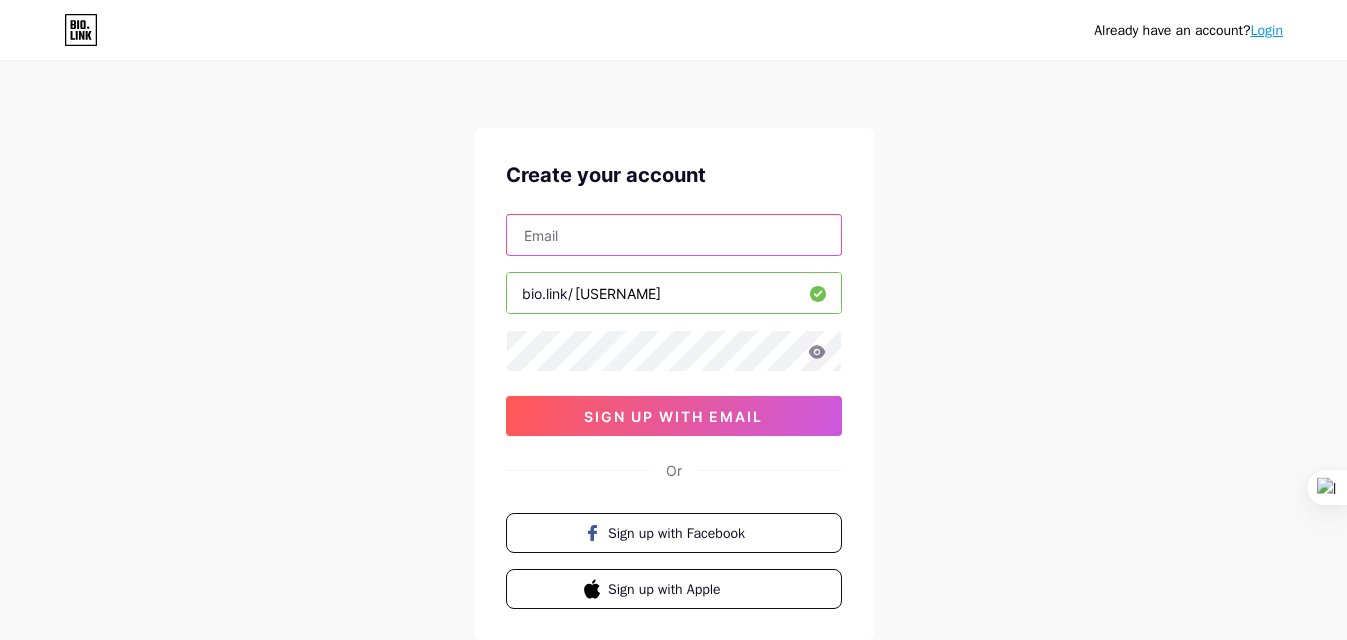 click at bounding box center (674, 235) 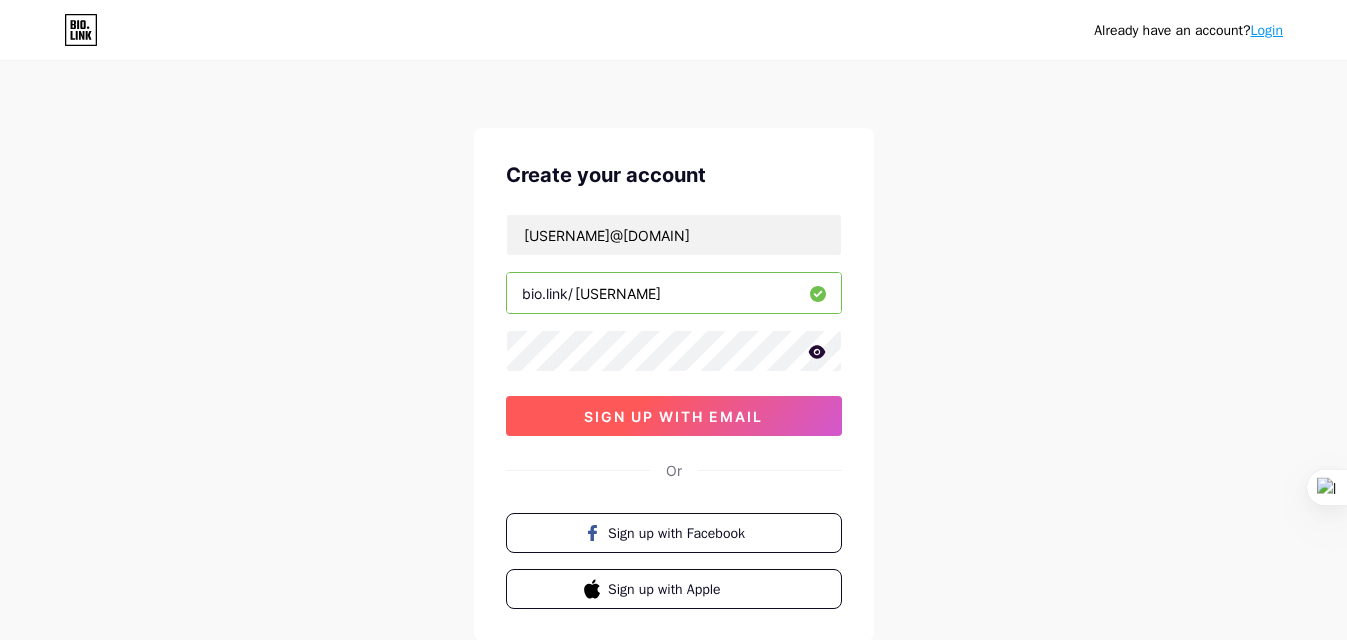 click on "sign up with email" at bounding box center [674, 416] 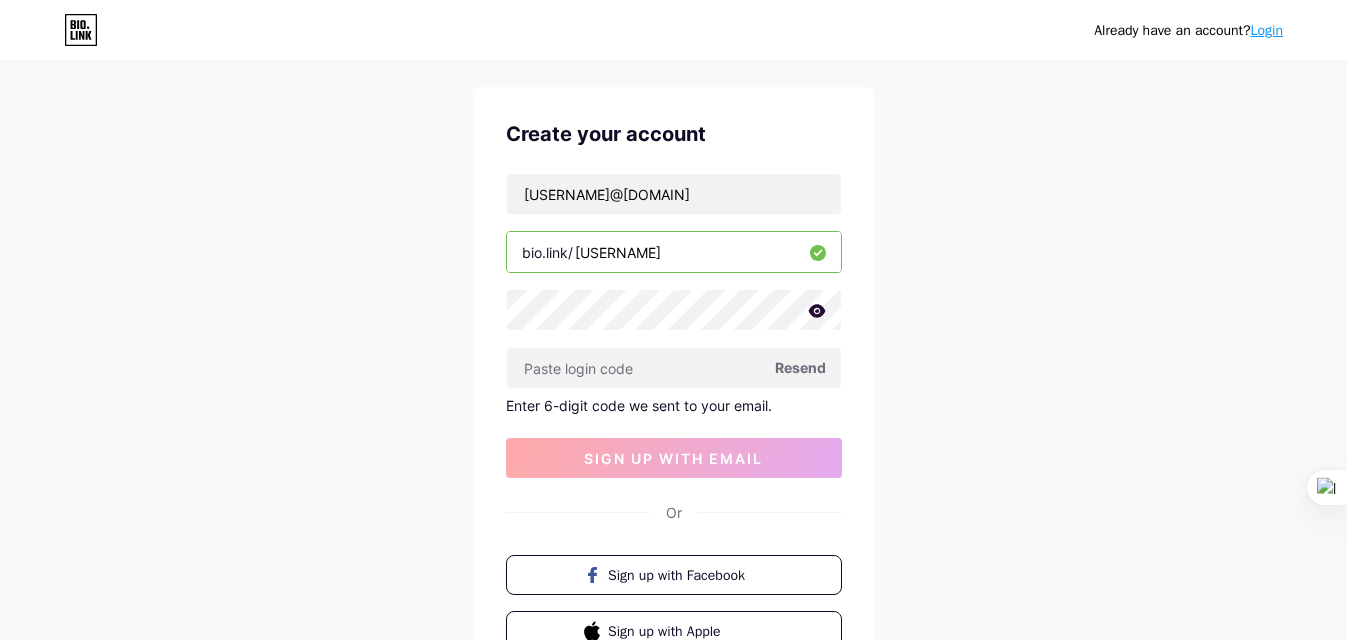 scroll, scrollTop: 0, scrollLeft: 0, axis: both 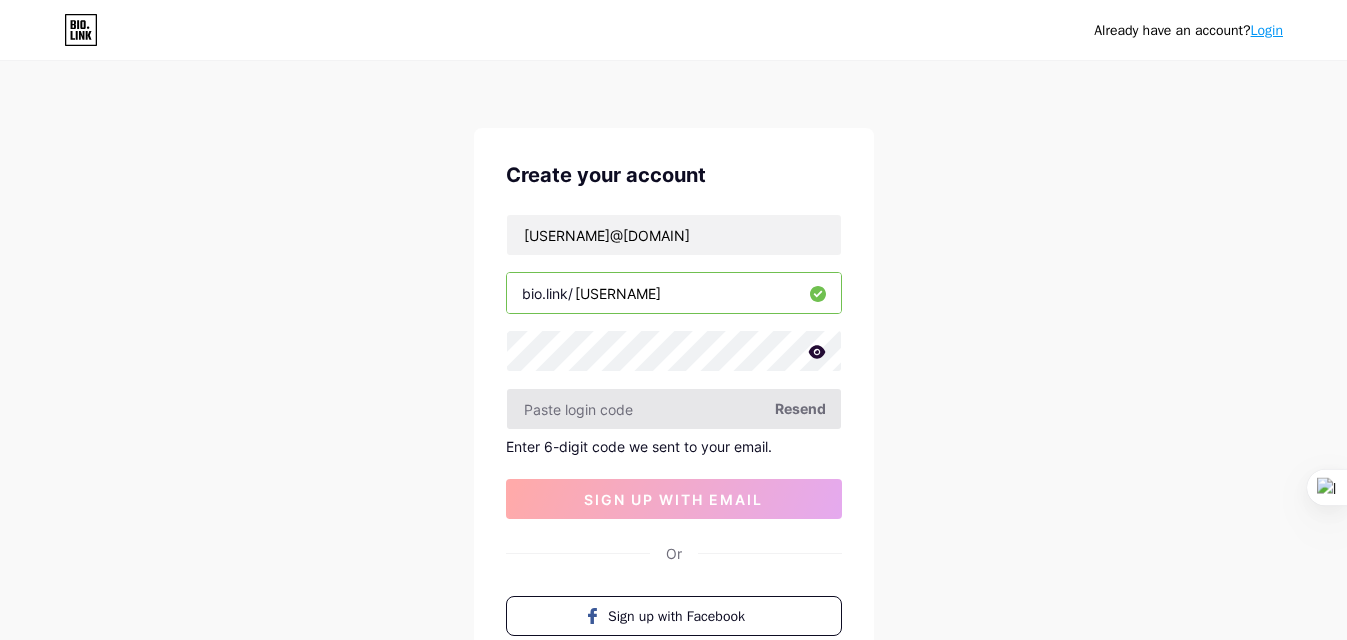 click at bounding box center [674, 409] 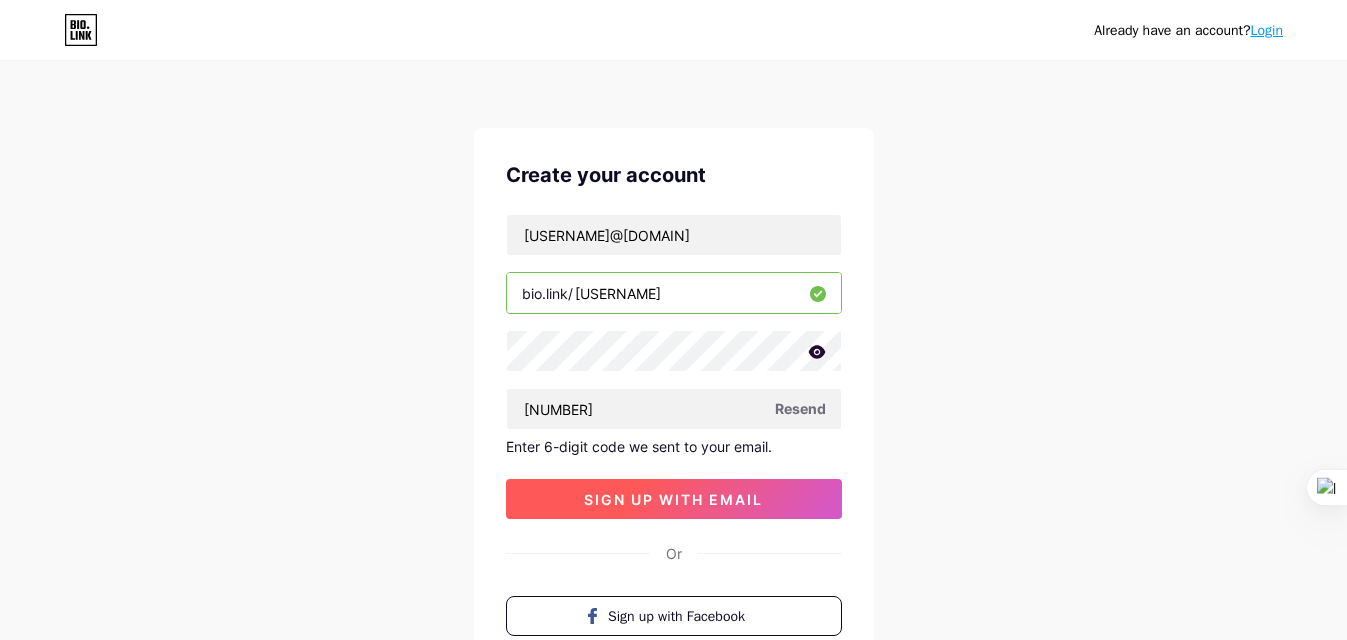 type on "[NUMBER]" 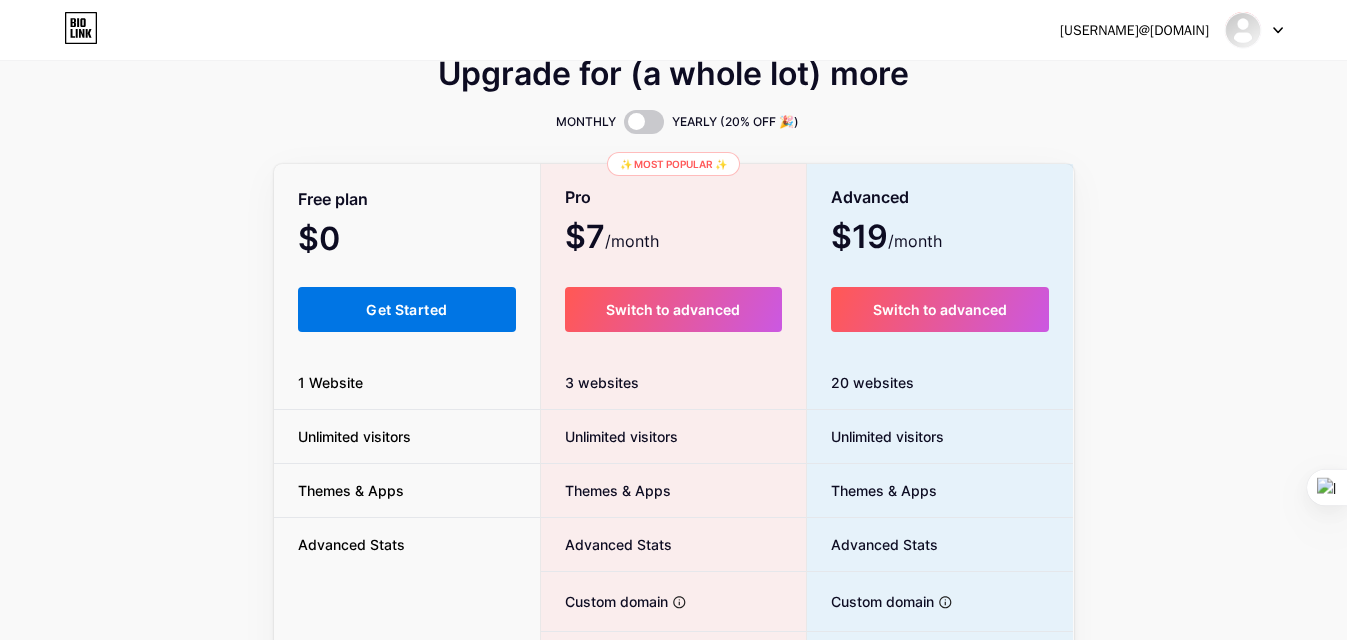 scroll, scrollTop: 0, scrollLeft: 0, axis: both 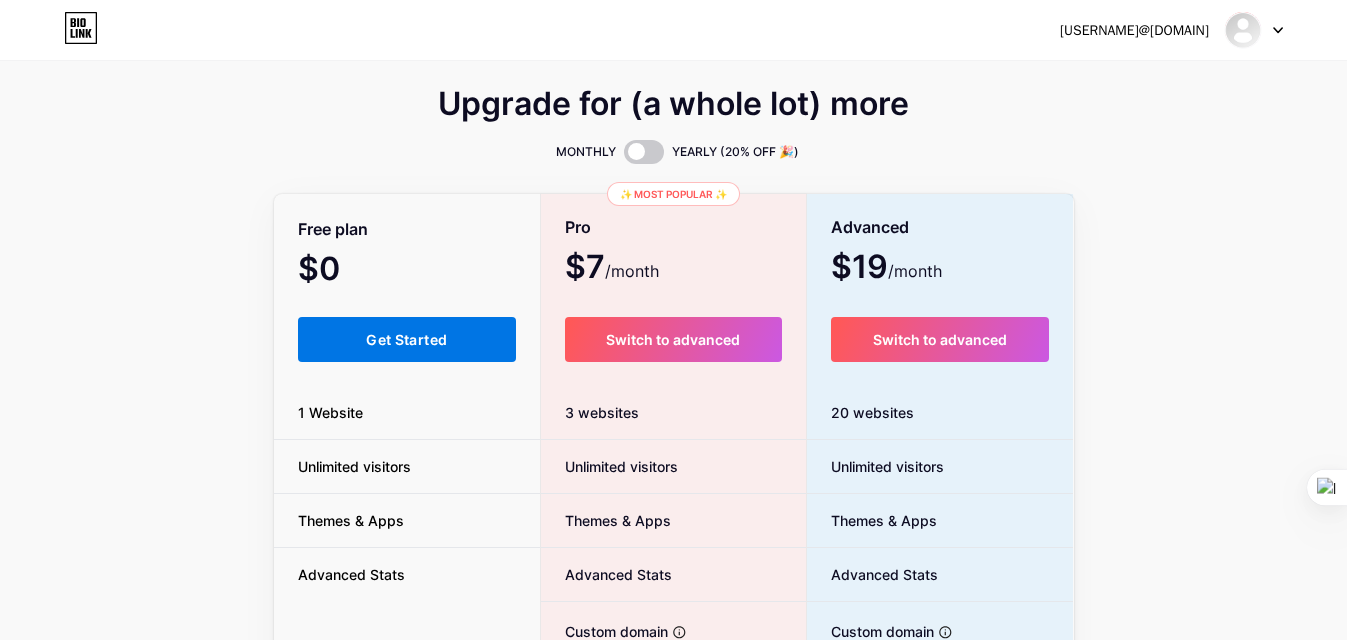 click on "Get Started" at bounding box center (407, 339) 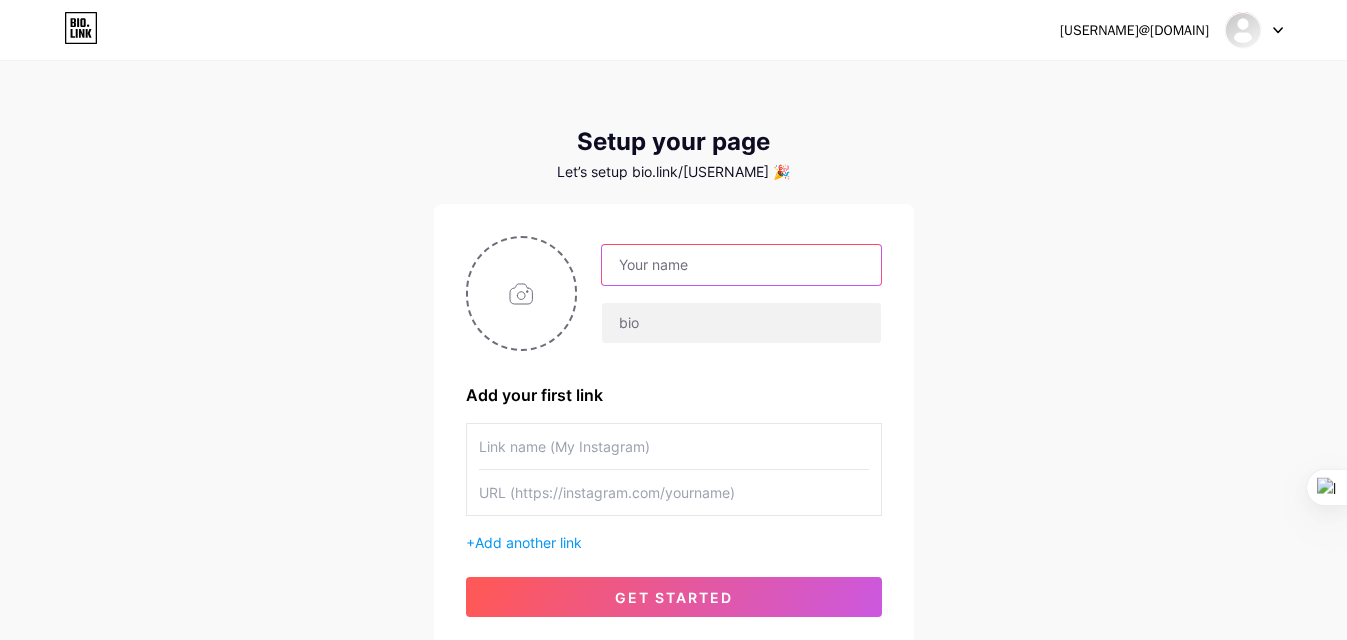 click at bounding box center (741, 265) 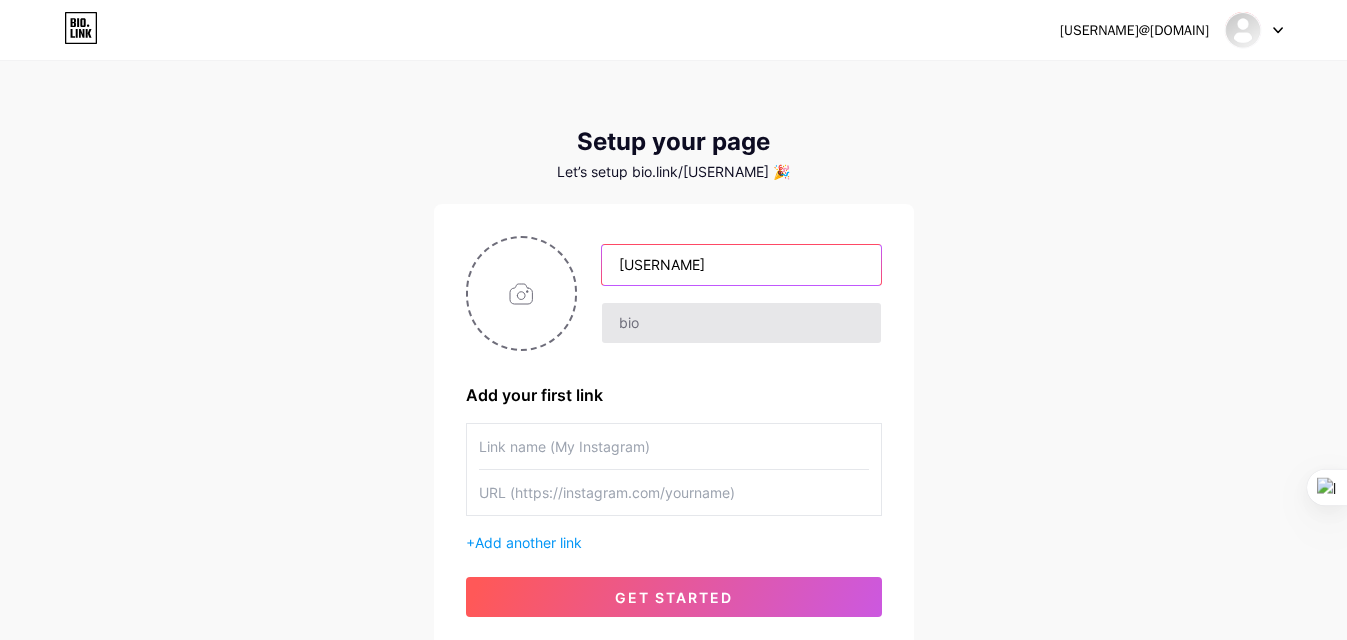 type on "[USERNAME]" 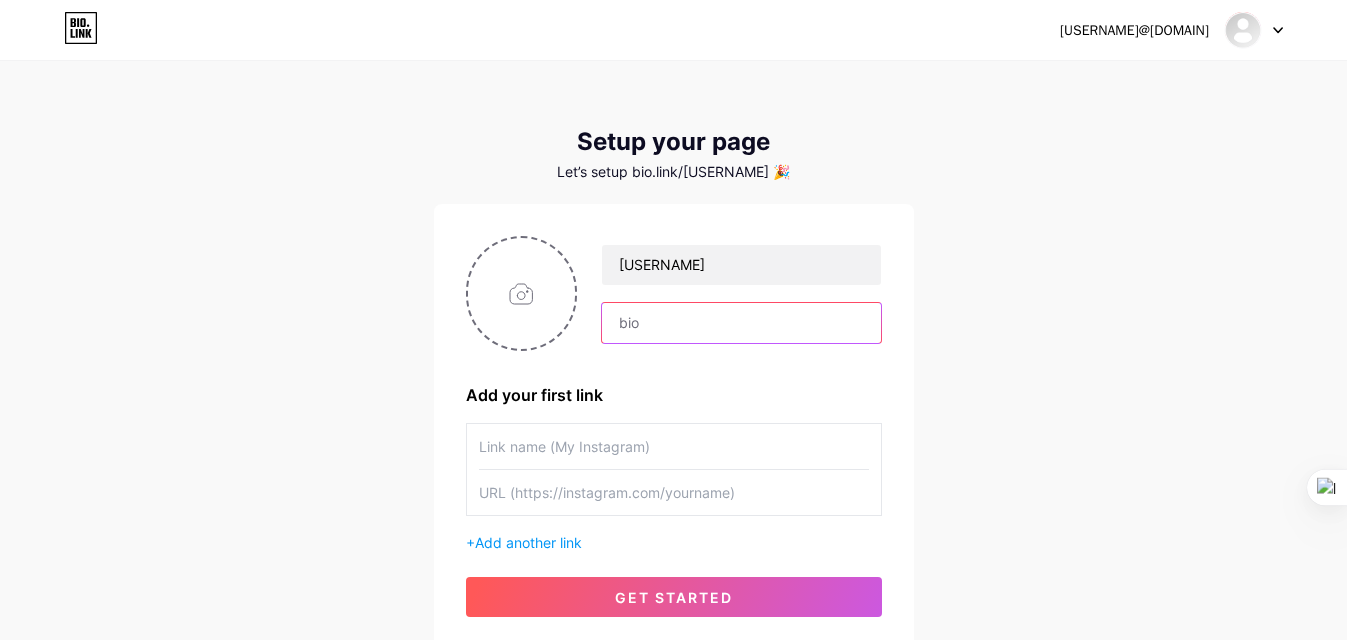 click at bounding box center [741, 323] 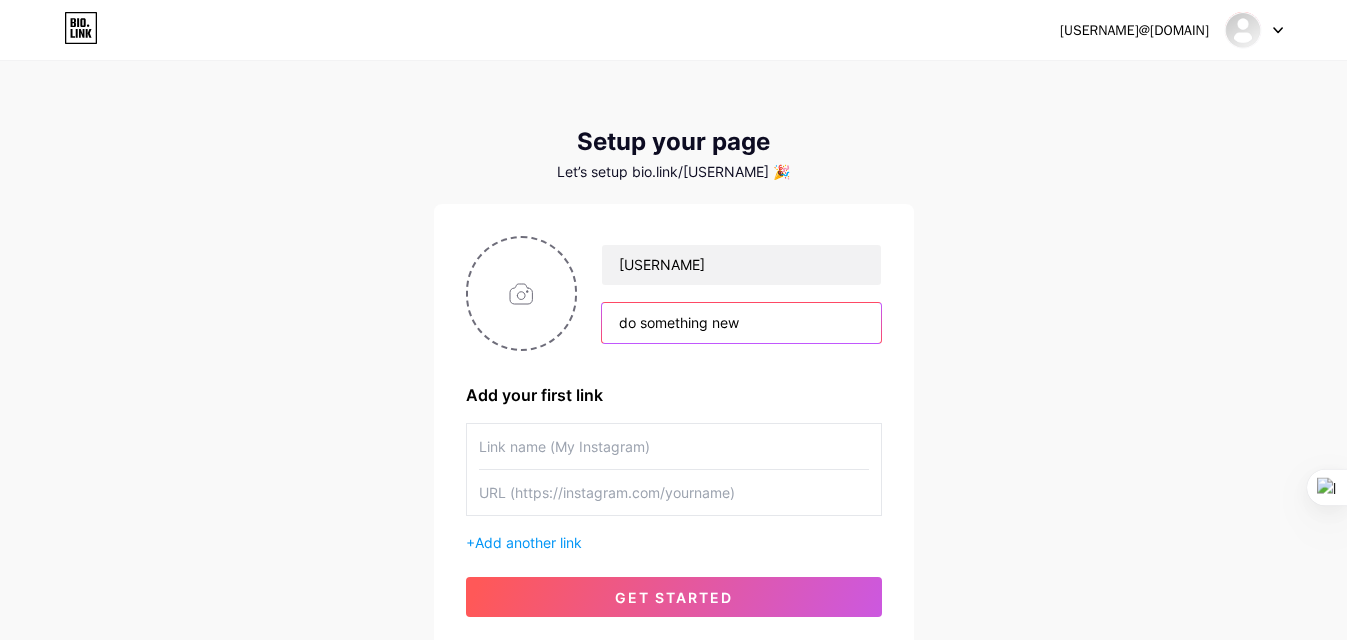 type on "do something new" 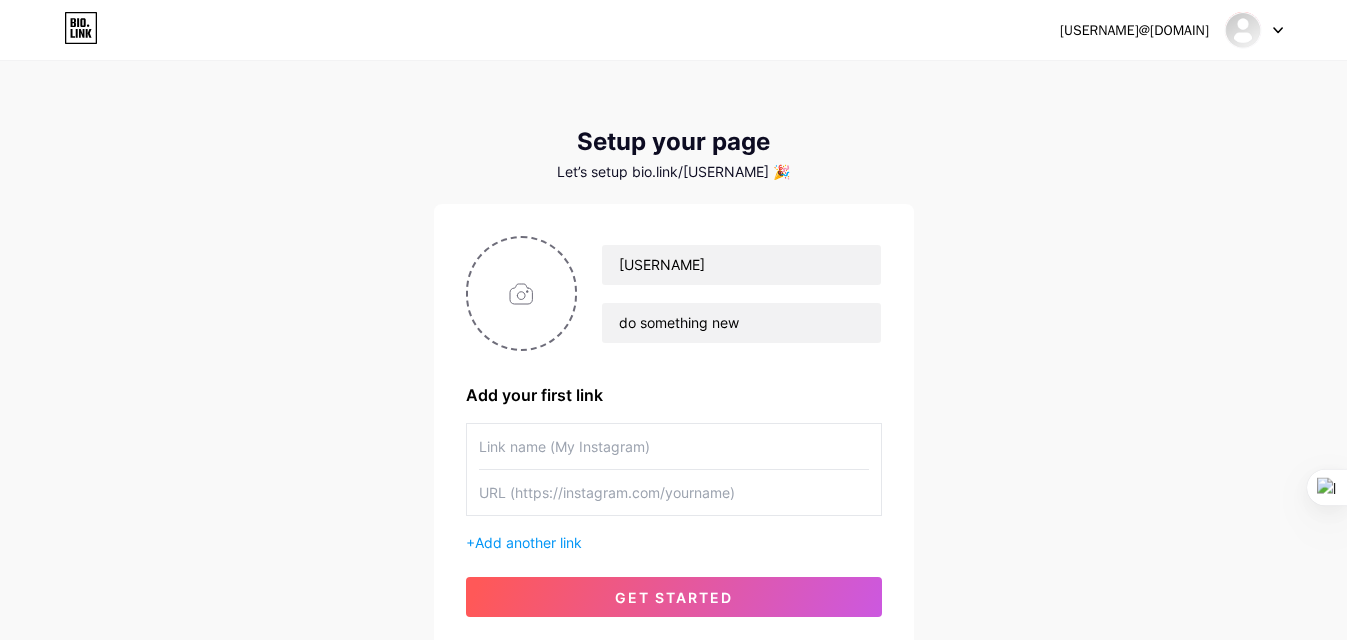 click on "[USERNAME]     do something new     Add your first link
+  Add another link     get started" at bounding box center (674, 426) 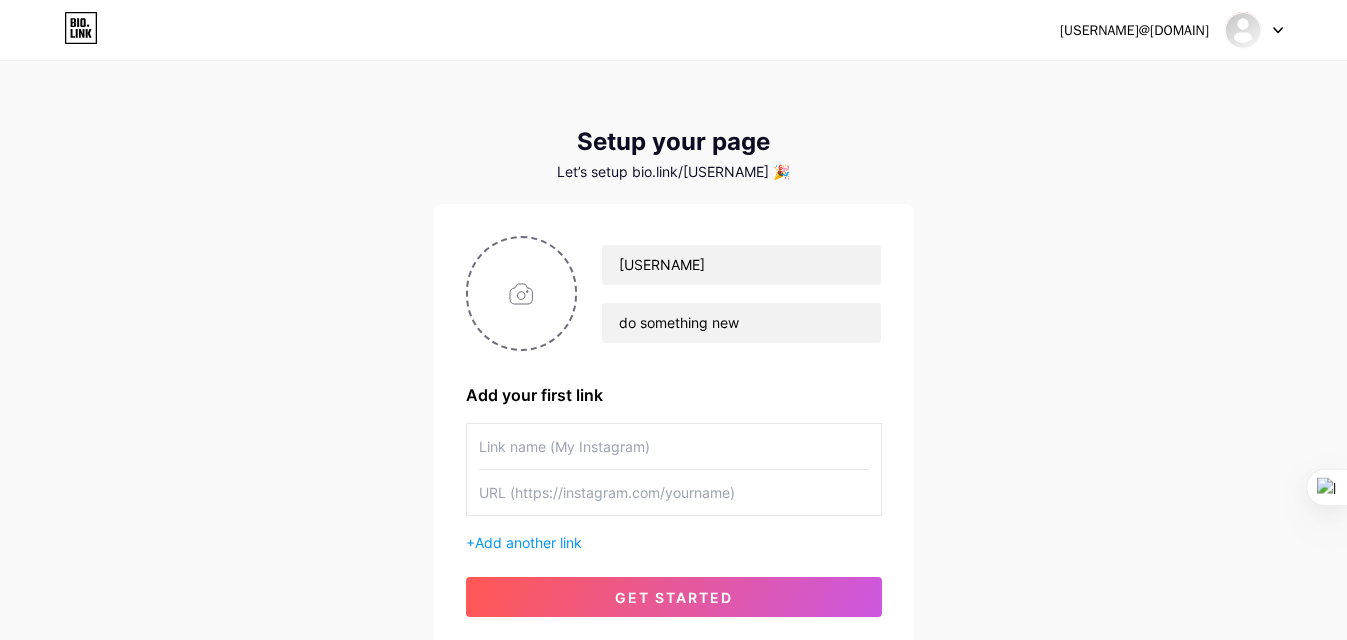 click at bounding box center (674, 446) 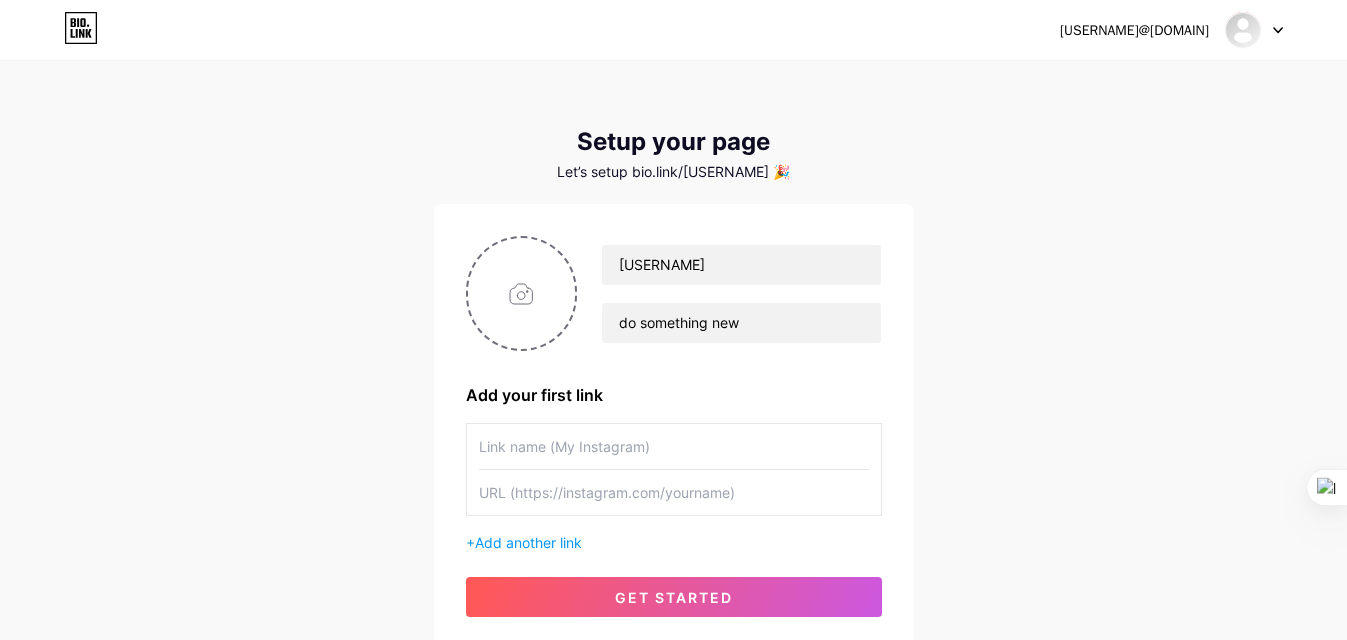 type on "o" 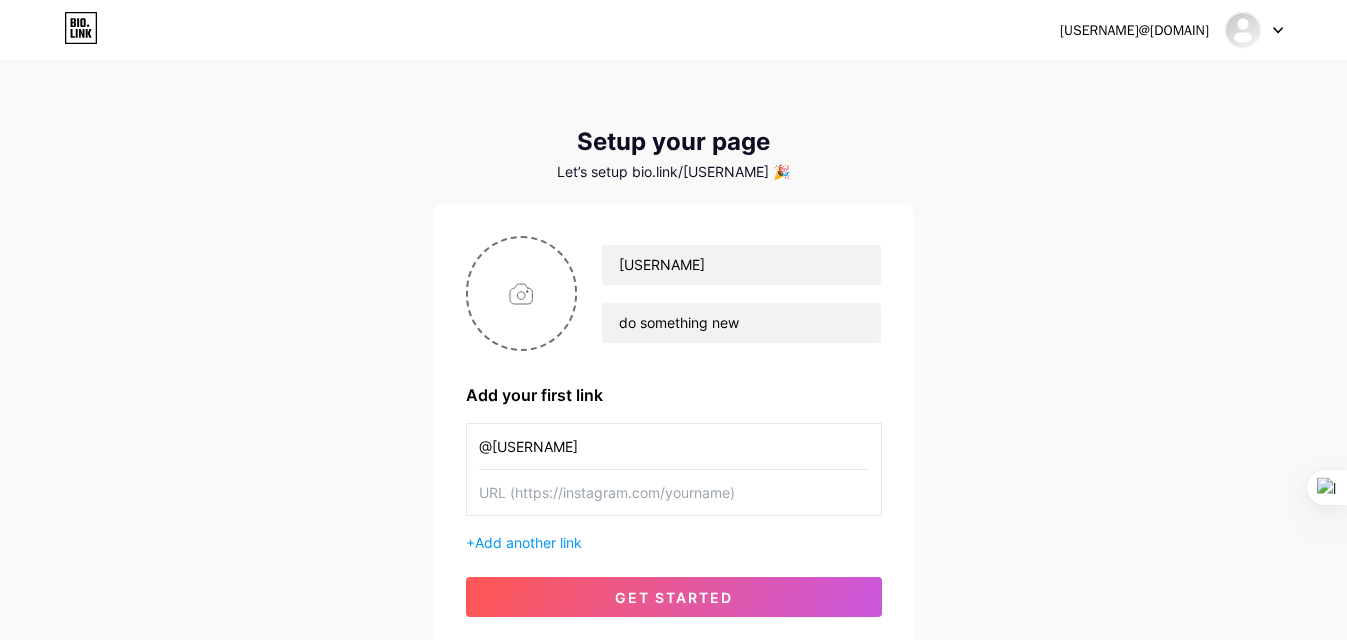 type on "@[USERNAME]" 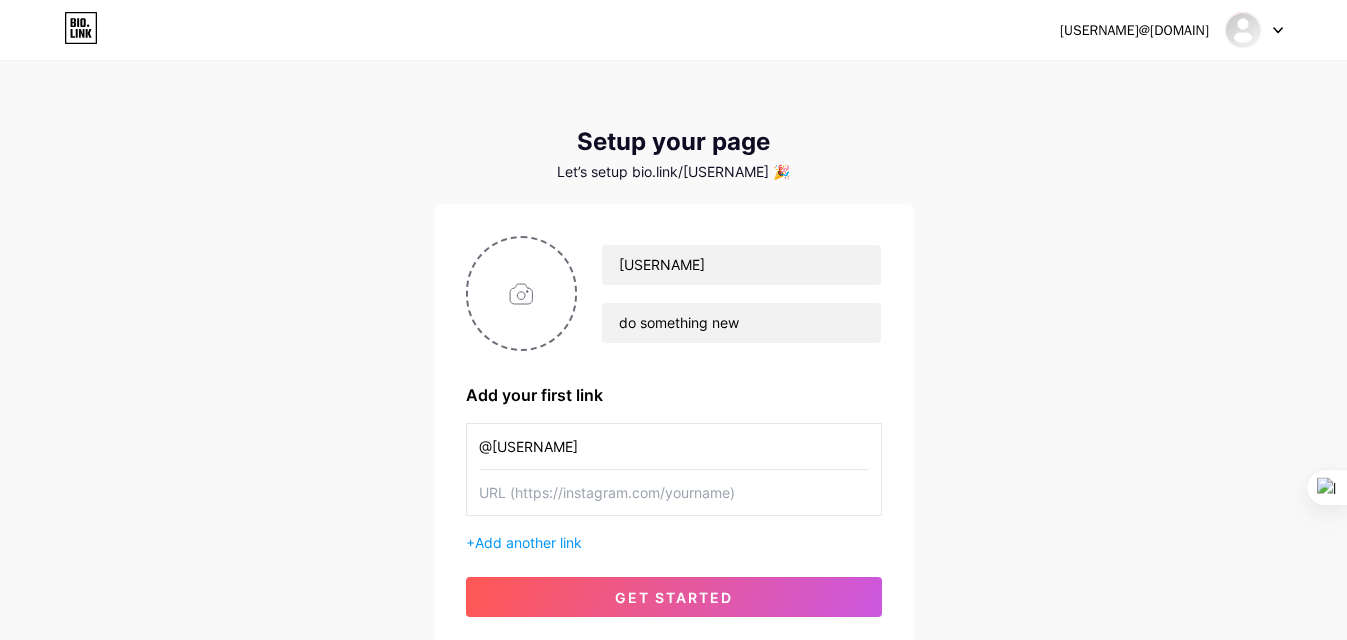type on "h" 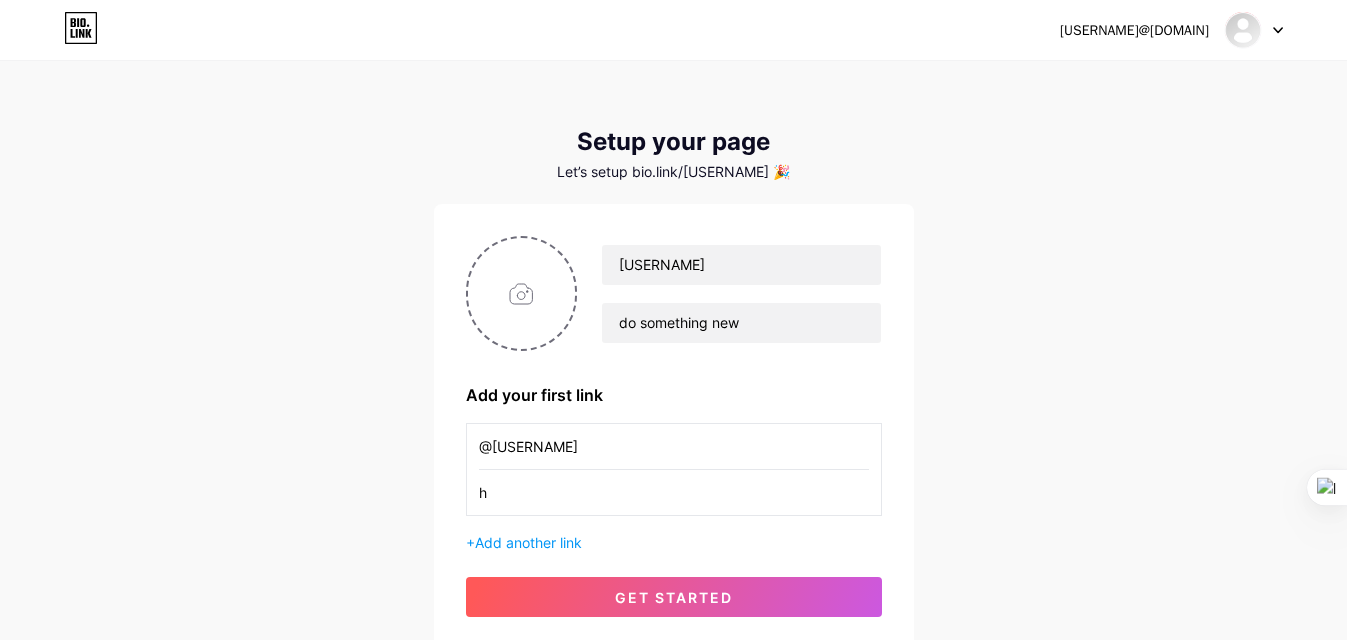 type 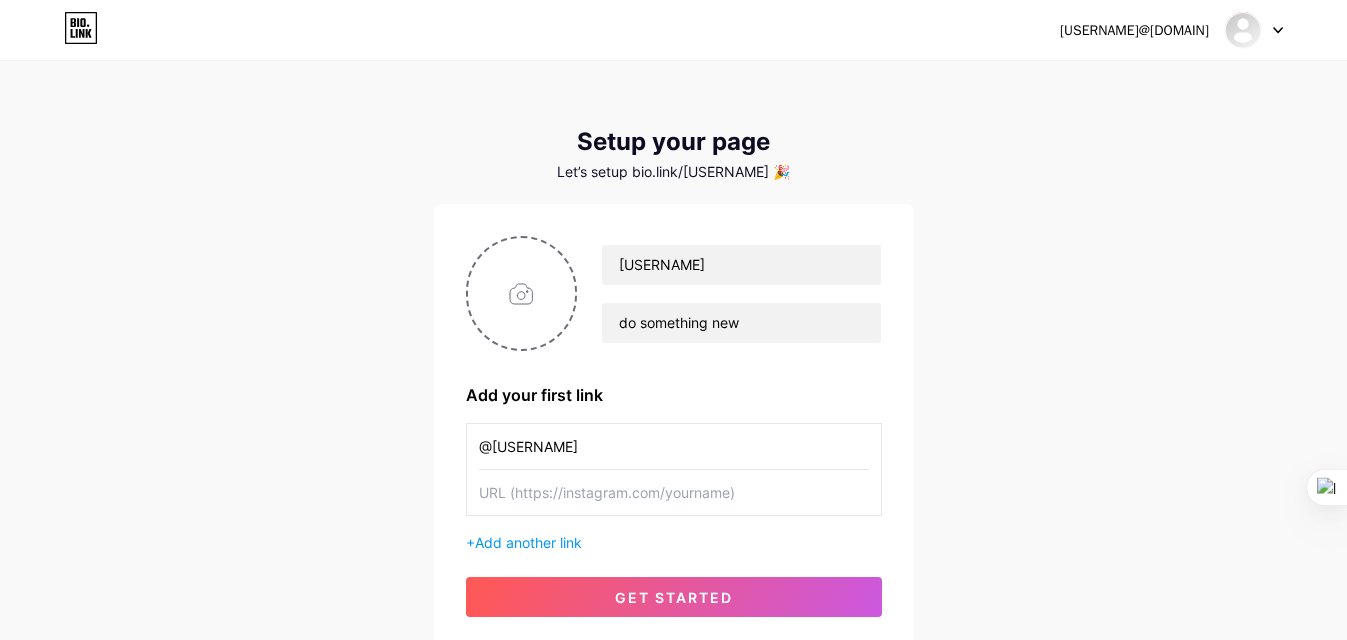 click on "@[USERNAME]" at bounding box center [674, 446] 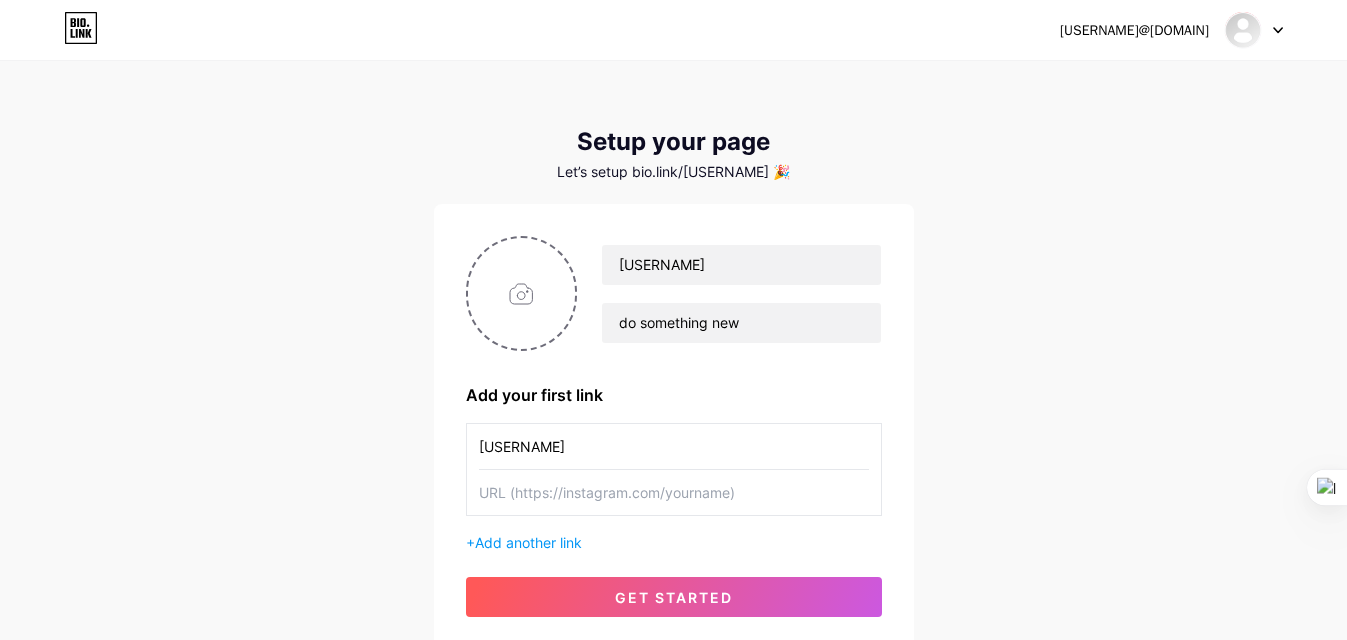 type on "[USERNAME]" 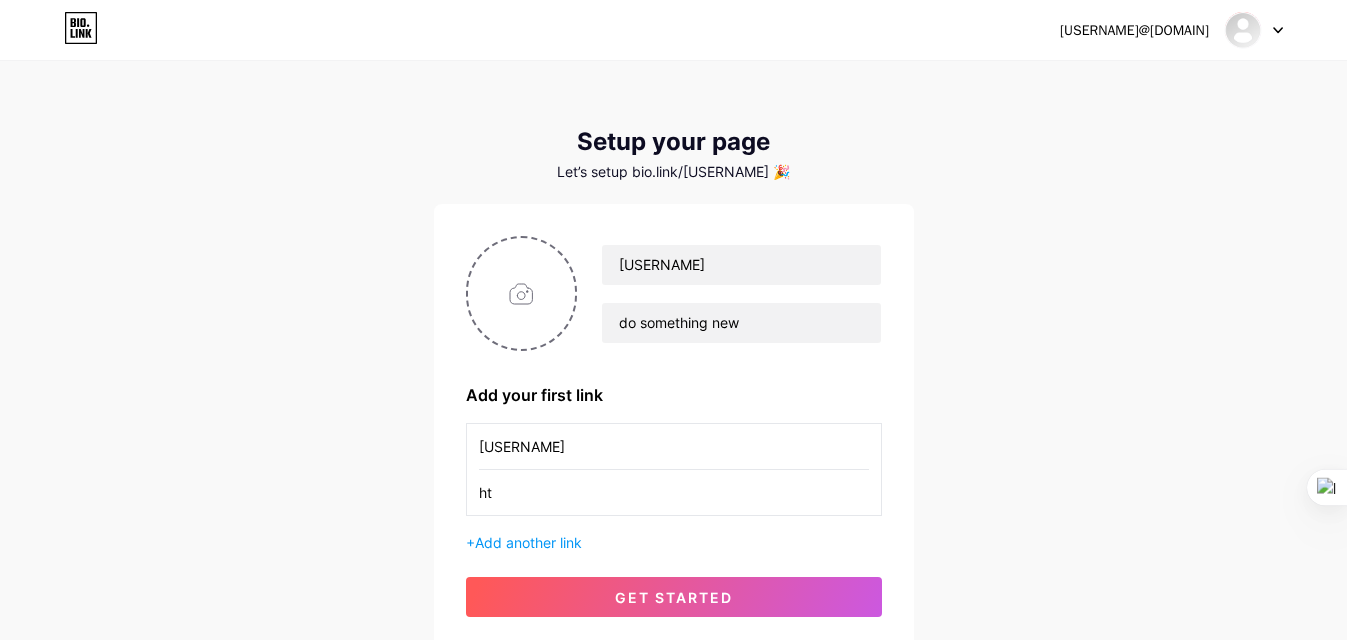 type on "h" 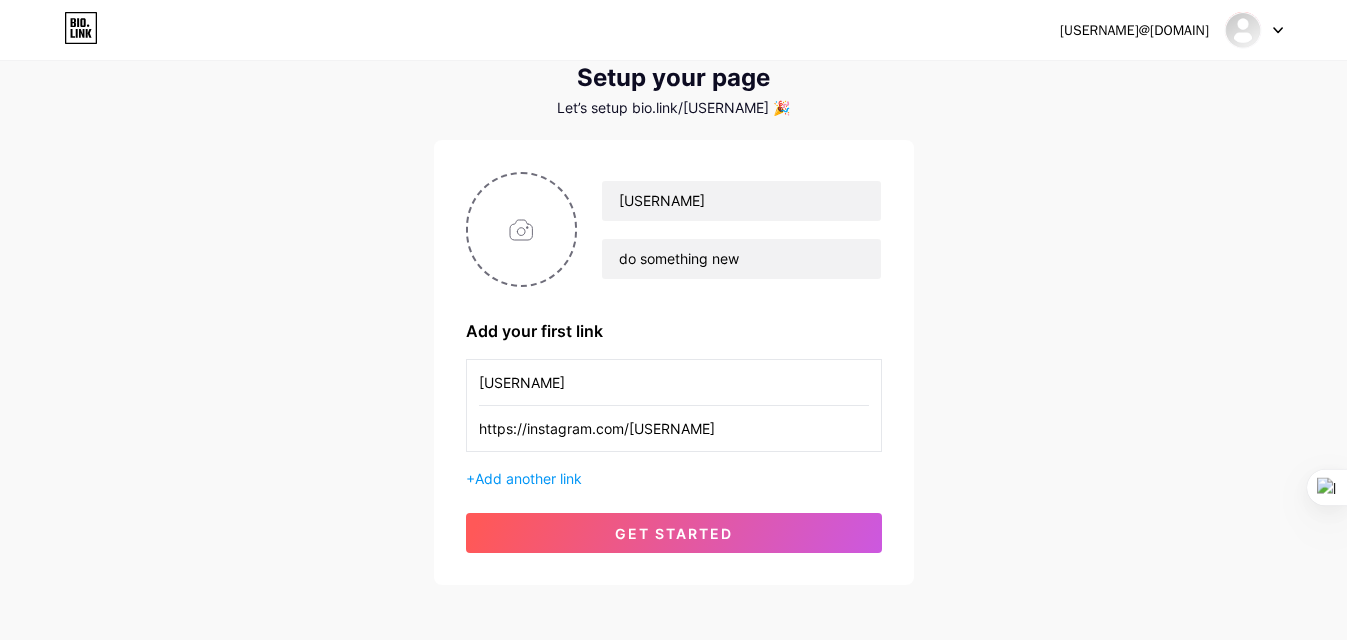 scroll, scrollTop: 100, scrollLeft: 0, axis: vertical 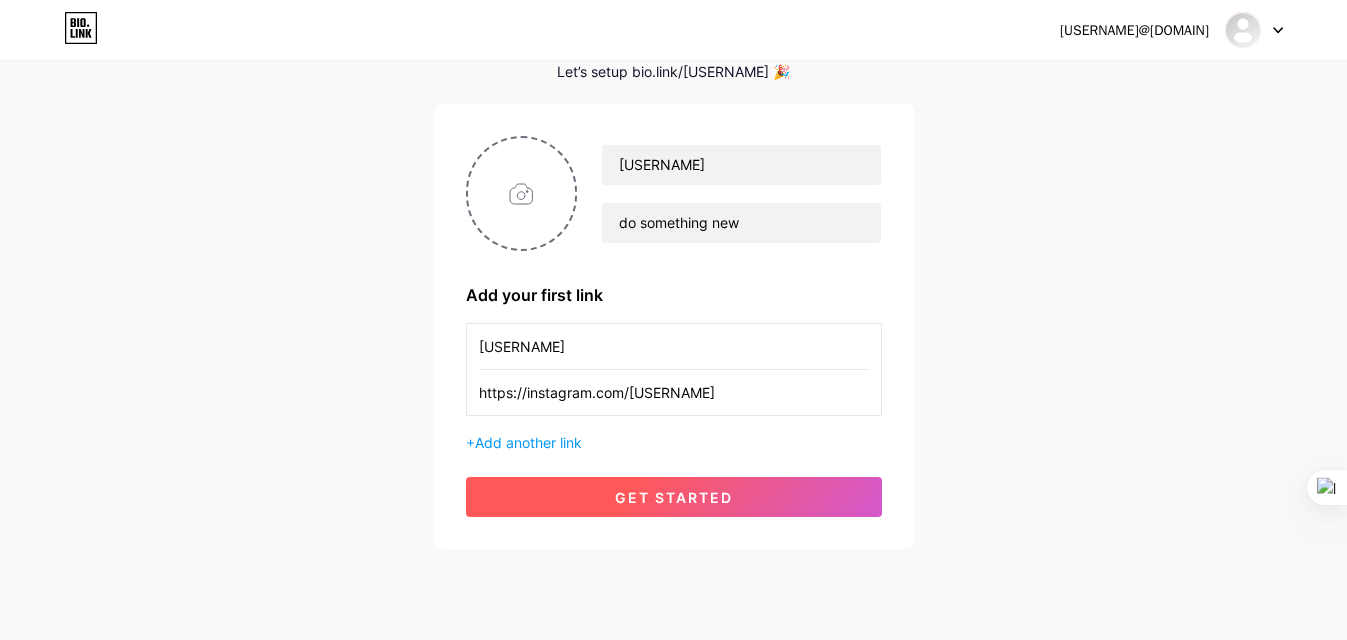 type on "https://instagram.com/[USERNAME]" 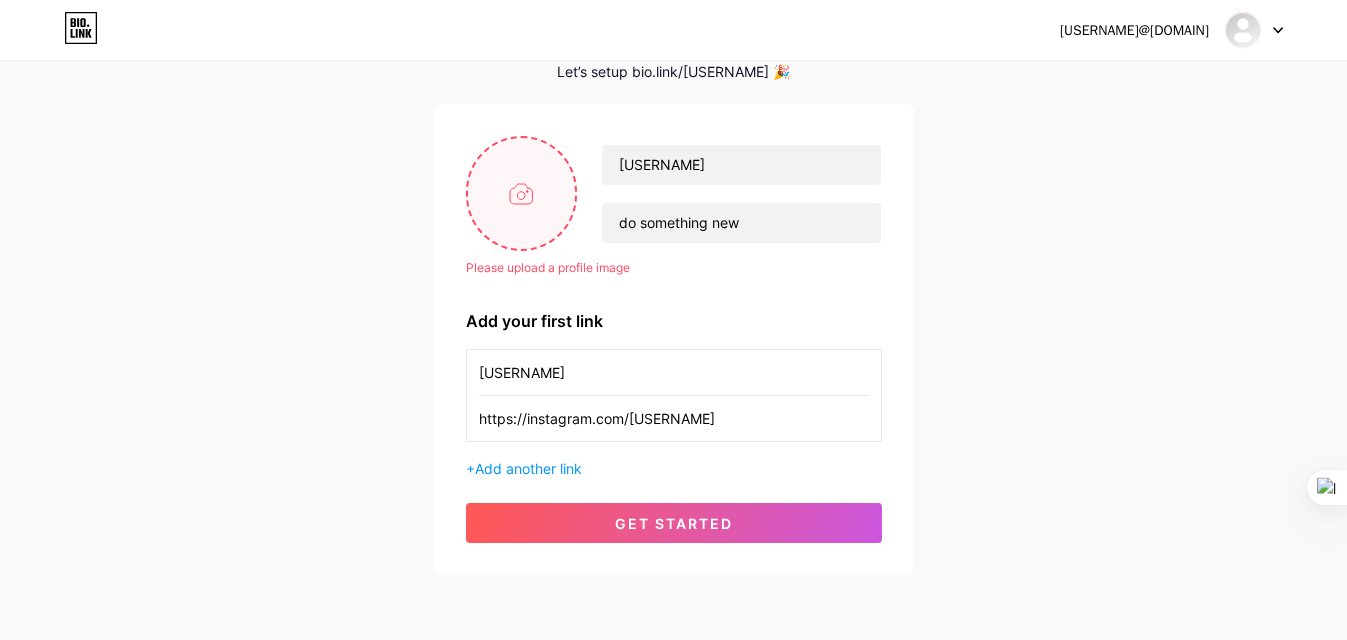 click at bounding box center (522, 193) 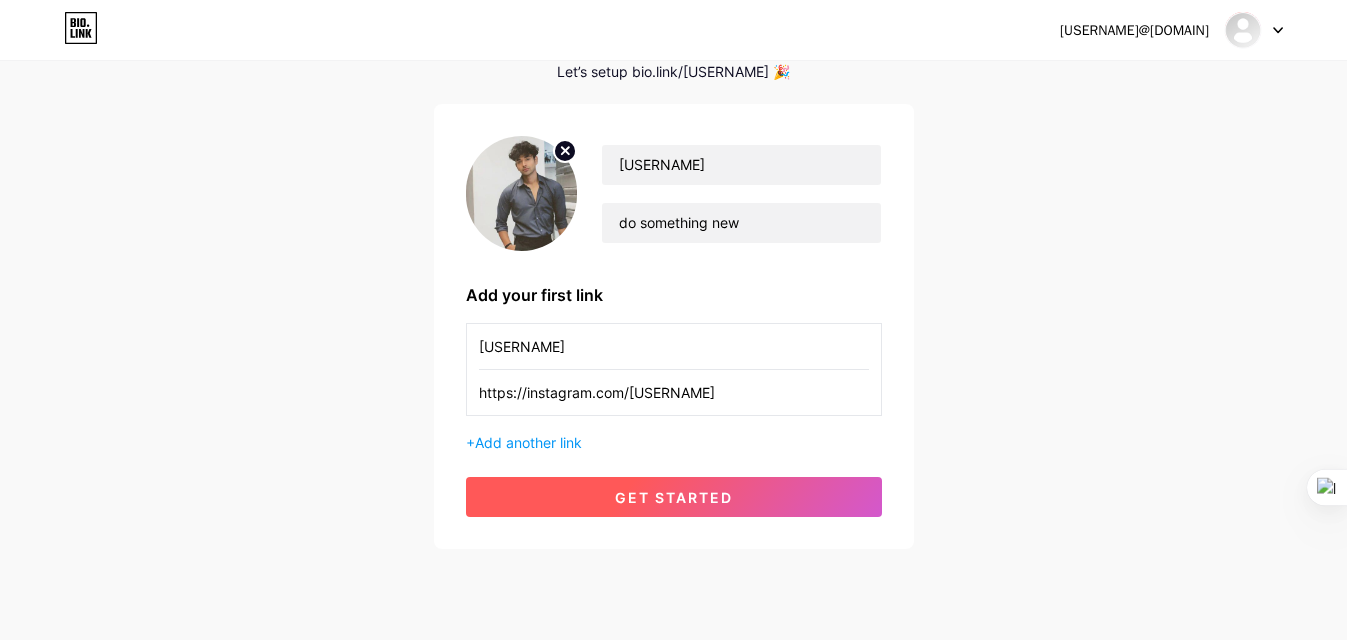 click on "get started" at bounding box center [674, 497] 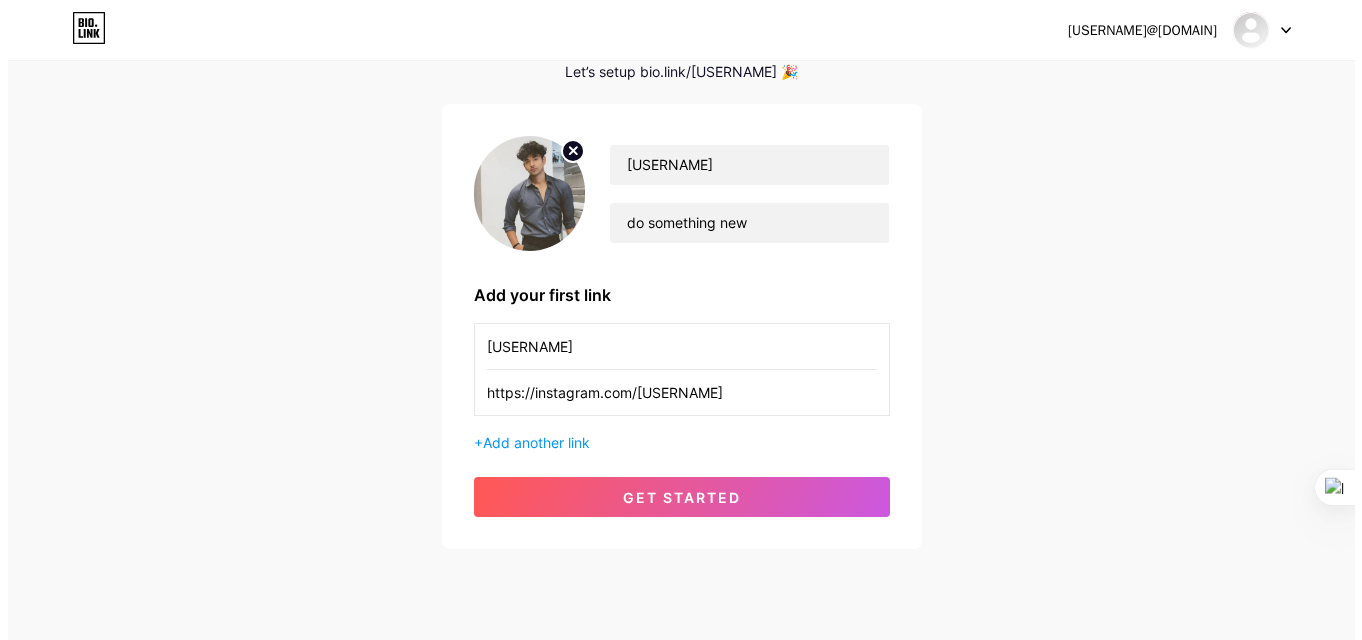 scroll, scrollTop: 0, scrollLeft: 0, axis: both 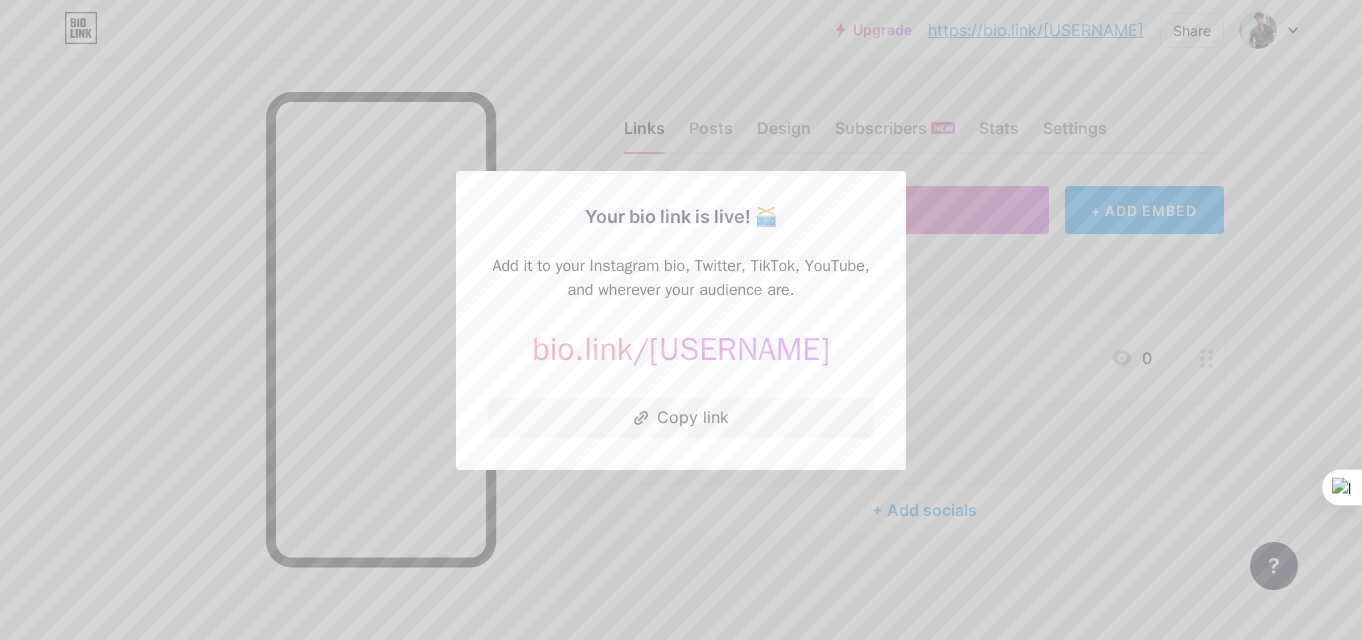 click on "bio.link/ [USERNAME]" at bounding box center (681, 350) 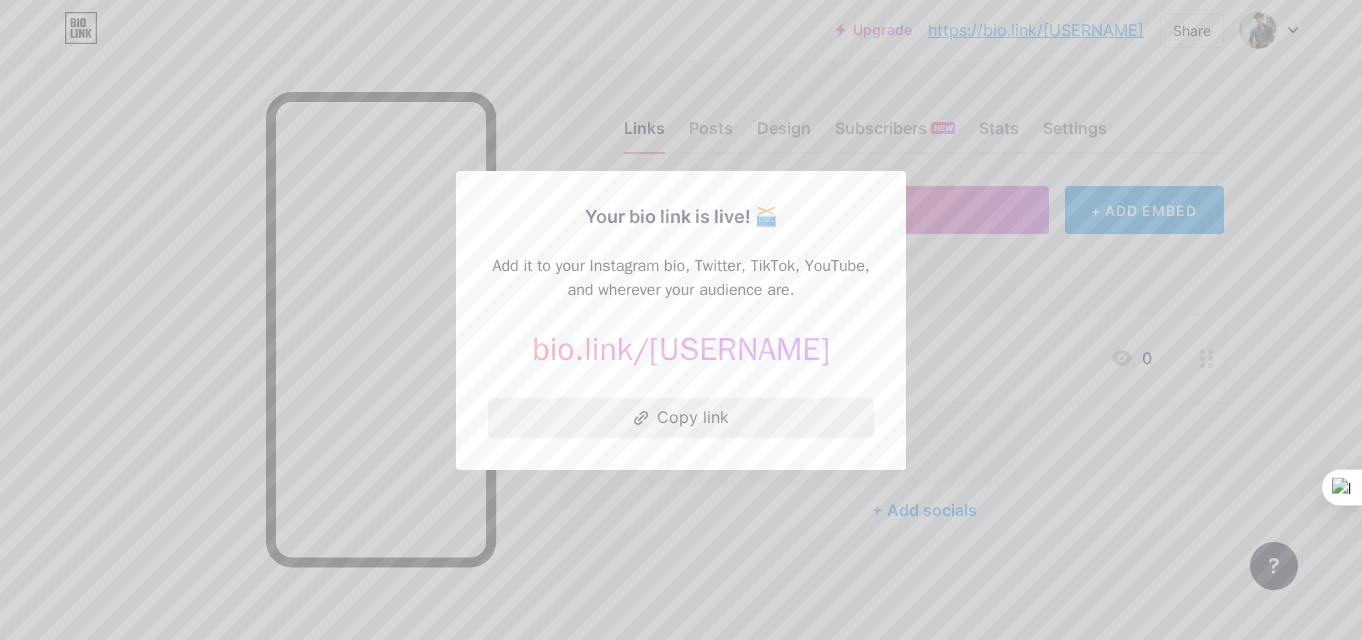 click on "Copy link" at bounding box center (681, 418) 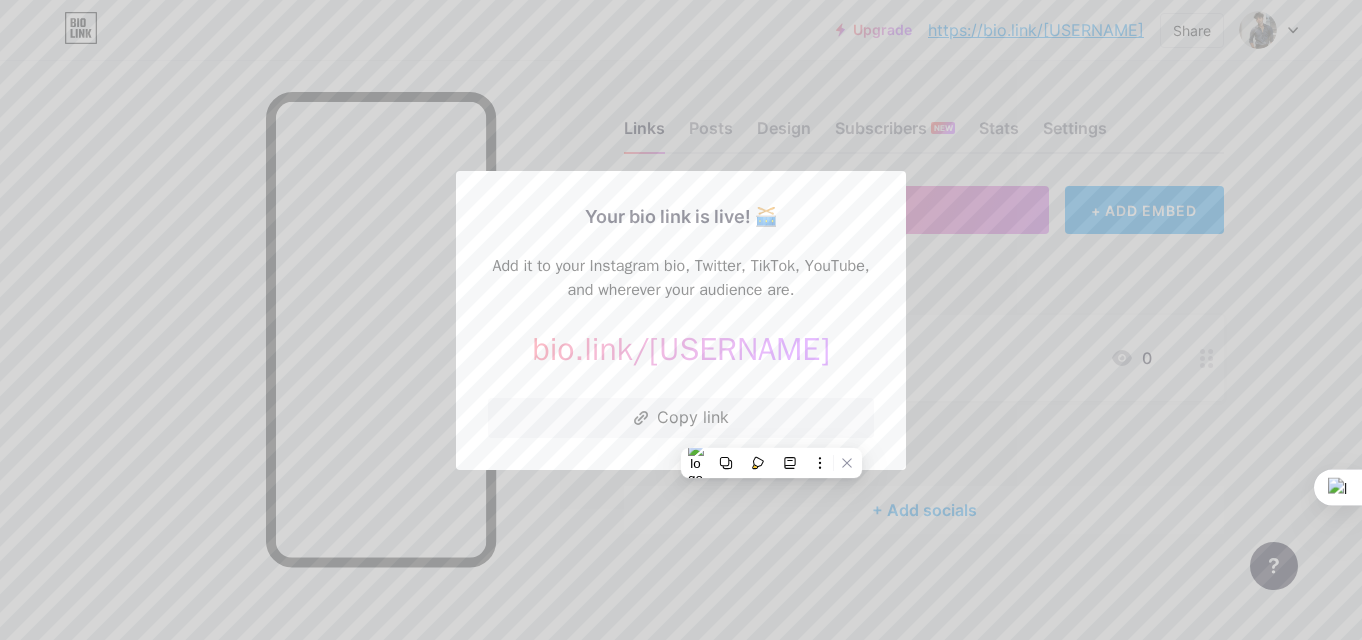 click at bounding box center (681, 320) 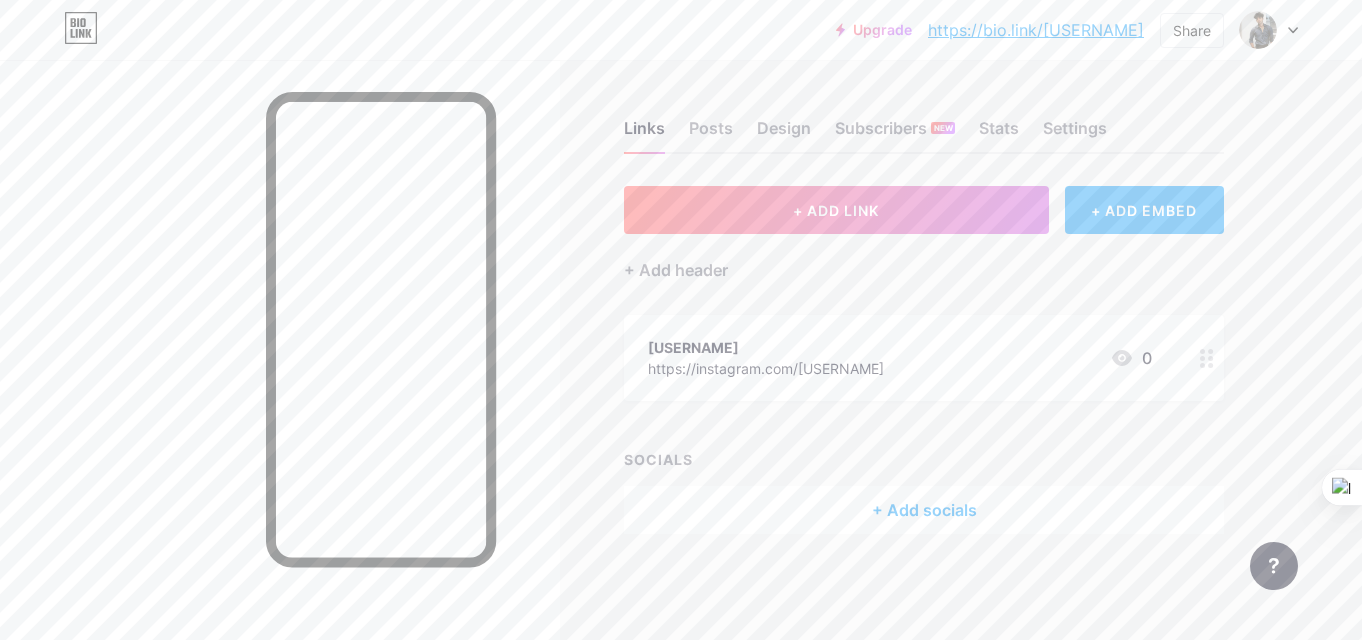 click on "+ ADD EMBED" at bounding box center (1144, 210) 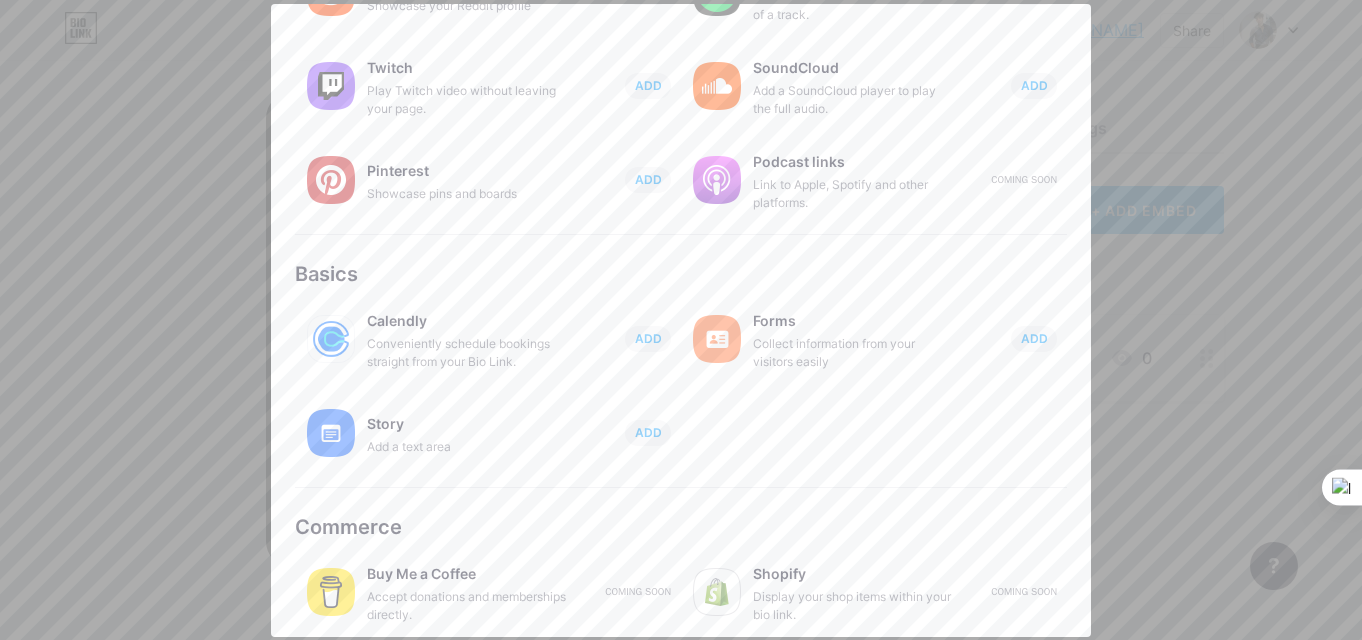 scroll, scrollTop: 386, scrollLeft: 0, axis: vertical 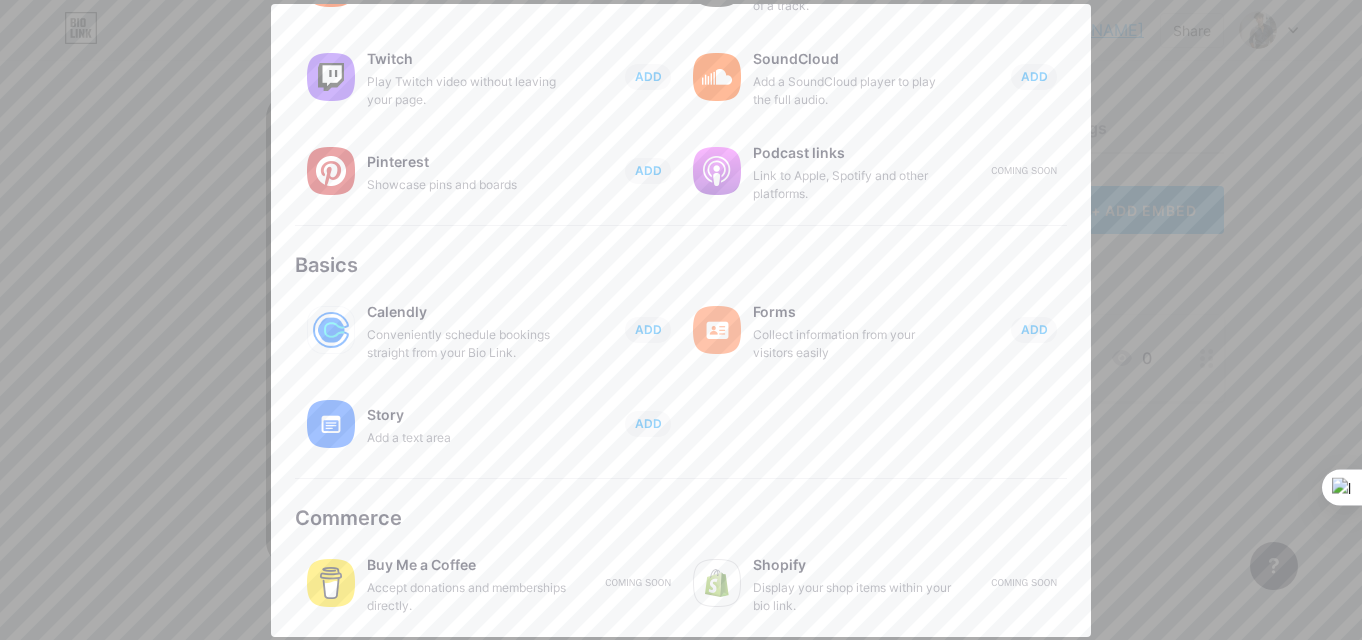 click on "Add an embed           Content
YouTube
Play YouTube video without leaving your page.
ADD
Vimeo
Play Vimeo video without leaving your page.
ADD
Tiktok
Grow your TikTok following
ADD
Tweet
Embed a tweet.
ADD
Reddit
Showcase your Reddit profile
ADD
Spotify
Embed Spotify to play the preview of a track.
ADD
Twitch
Play Twitch video without leaving your page.
ADD
ADD
ADD" at bounding box center (681, 320) 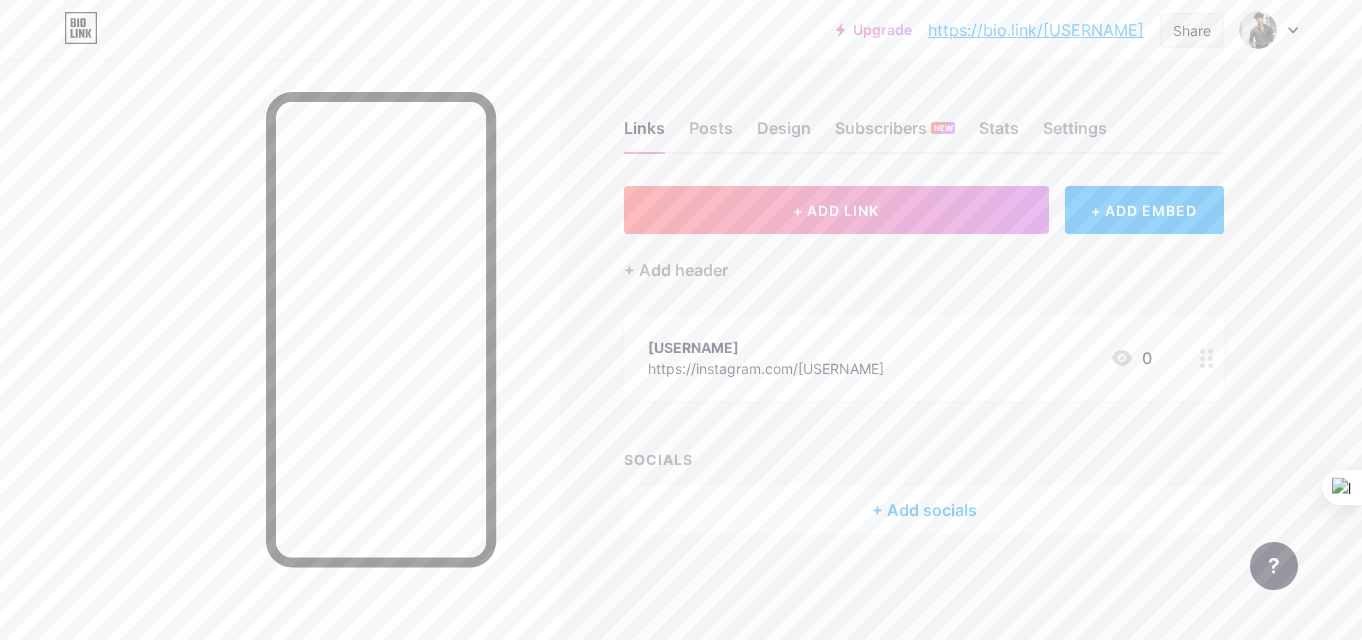 click on "Share" at bounding box center [1192, 30] 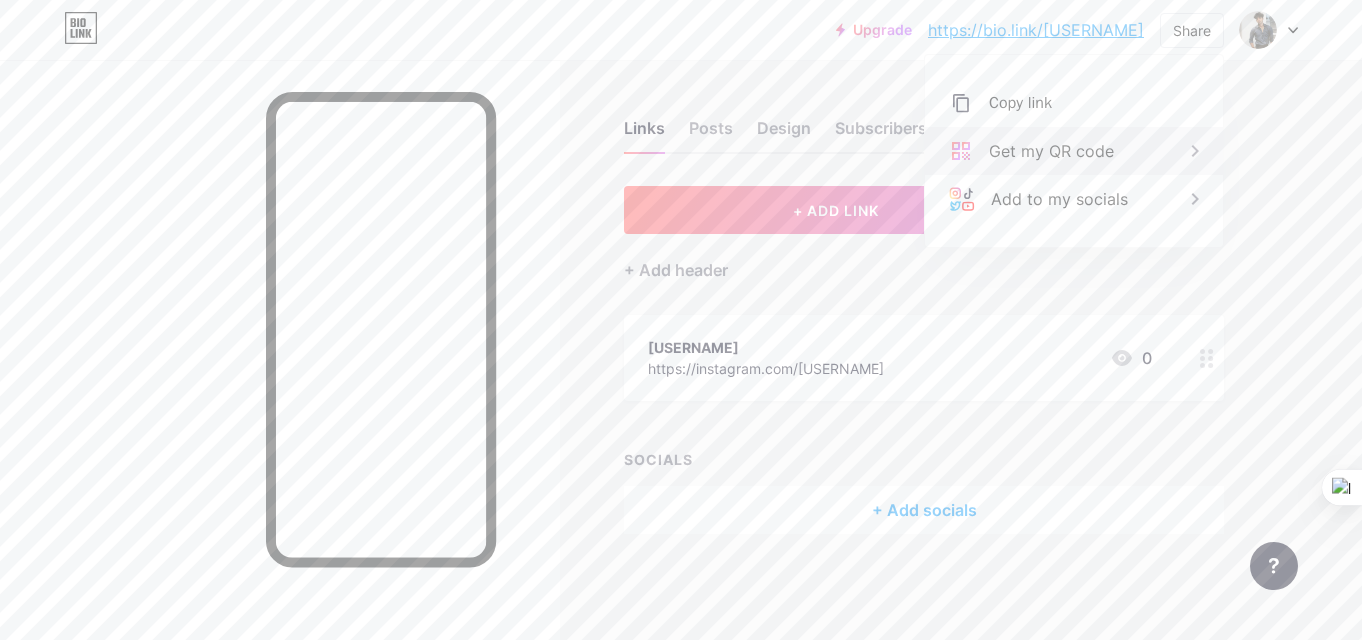 click on "Get my QR code" at bounding box center (1074, 151) 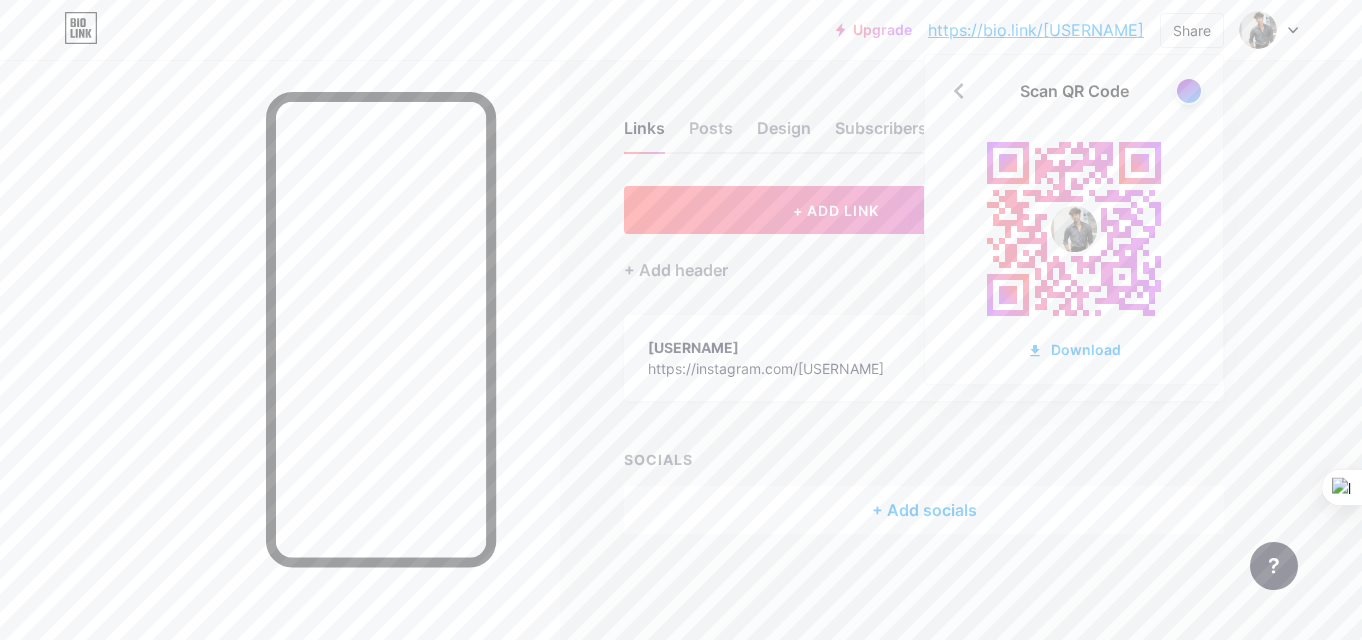 drag, startPoint x: 872, startPoint y: 75, endPoint x: 885, endPoint y: 86, distance: 17.029387 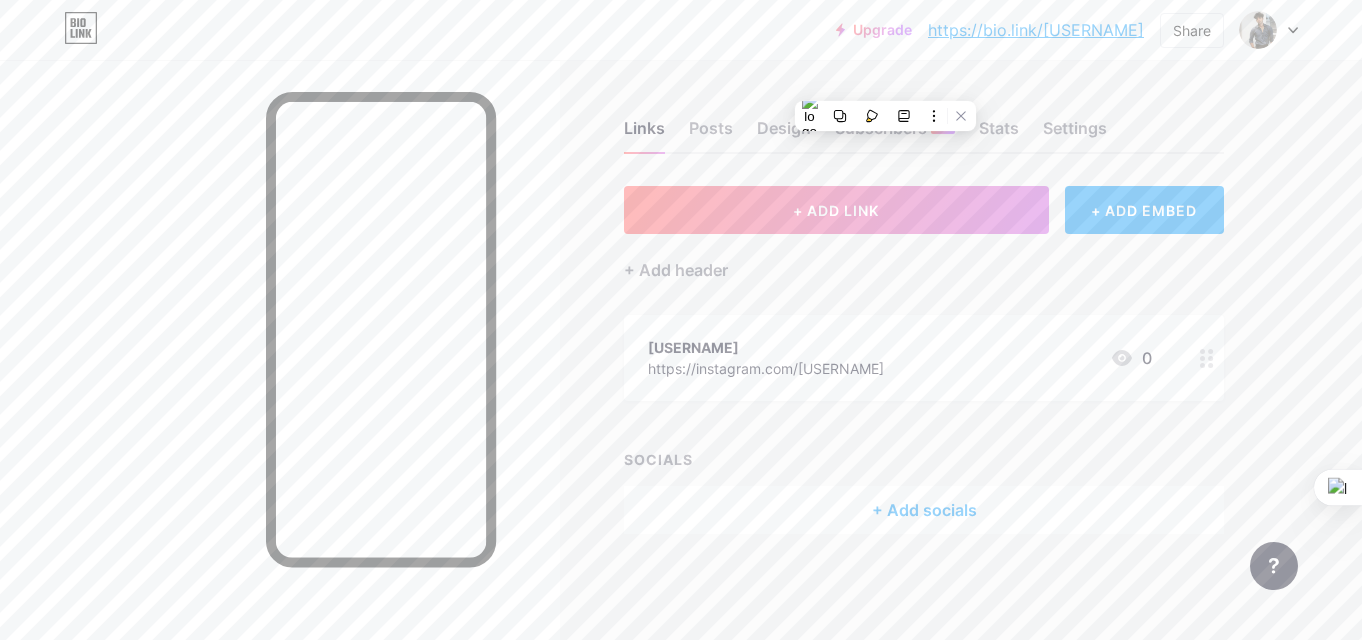click on "Upgrade   bio.link/[USERNAME]...   bio.link/[USERNAME]   Share               Switch accounts     [USERNAME]   bio.link/[USERNAME]       + Add a new page        Account settings   Logout" at bounding box center [1067, 30] 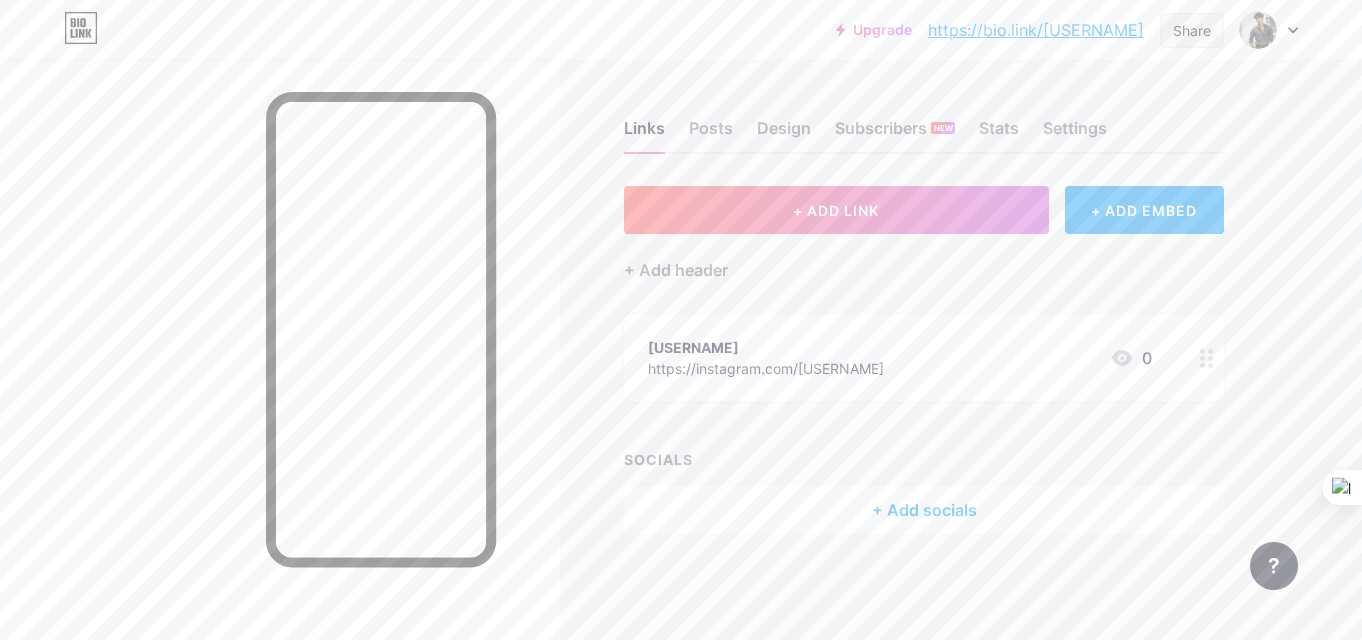 click on "Share" at bounding box center (1192, 30) 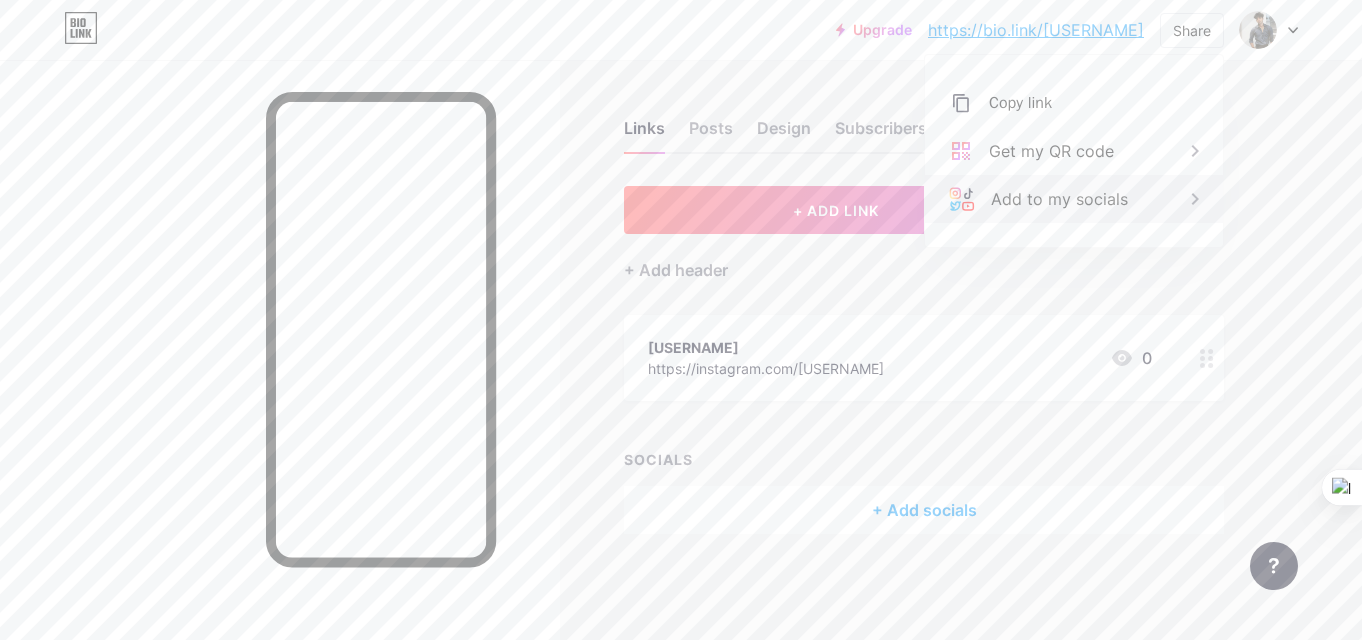 click on "Add to my socials" at bounding box center [1074, 199] 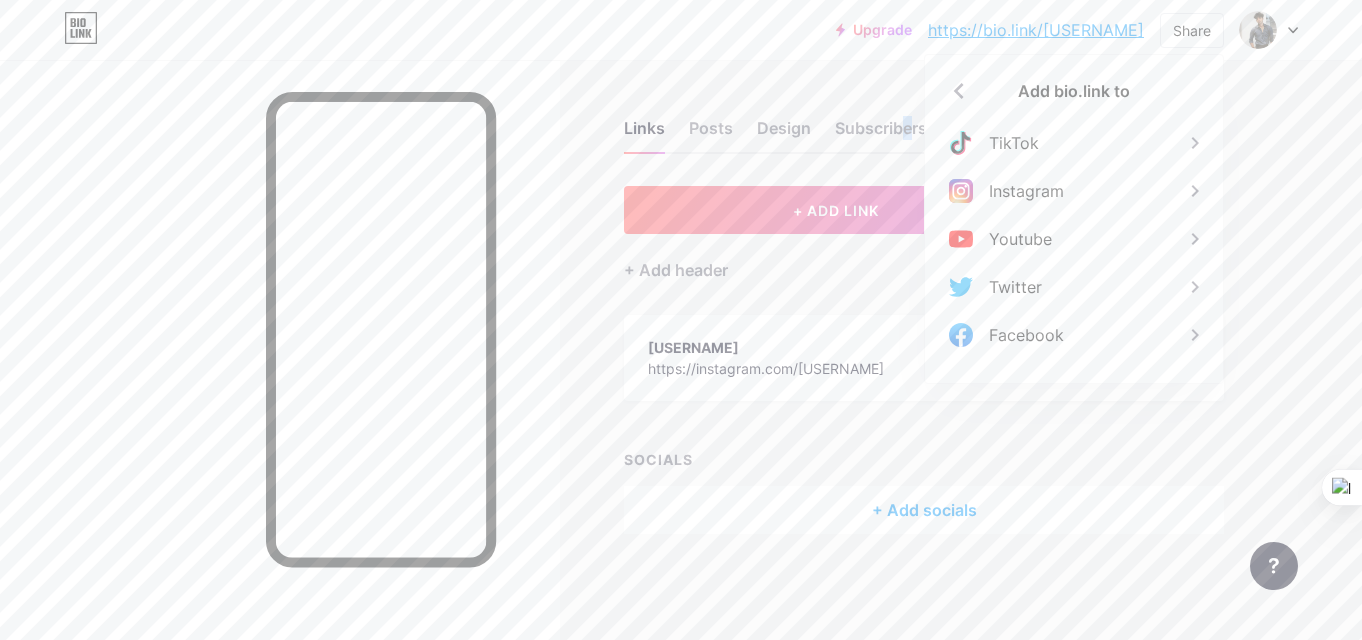 click on "Links
Posts
Design
Subscribers
NEW
Stats
Settings       + ADD LINK     + ADD EMBED
+ Add header
[USERNAME]
https://instagram.com/[USERNAME]
0
SOCIALS     + Add socials                       Feature requests             Help center         Contact support" at bounding box center (654, 347) 